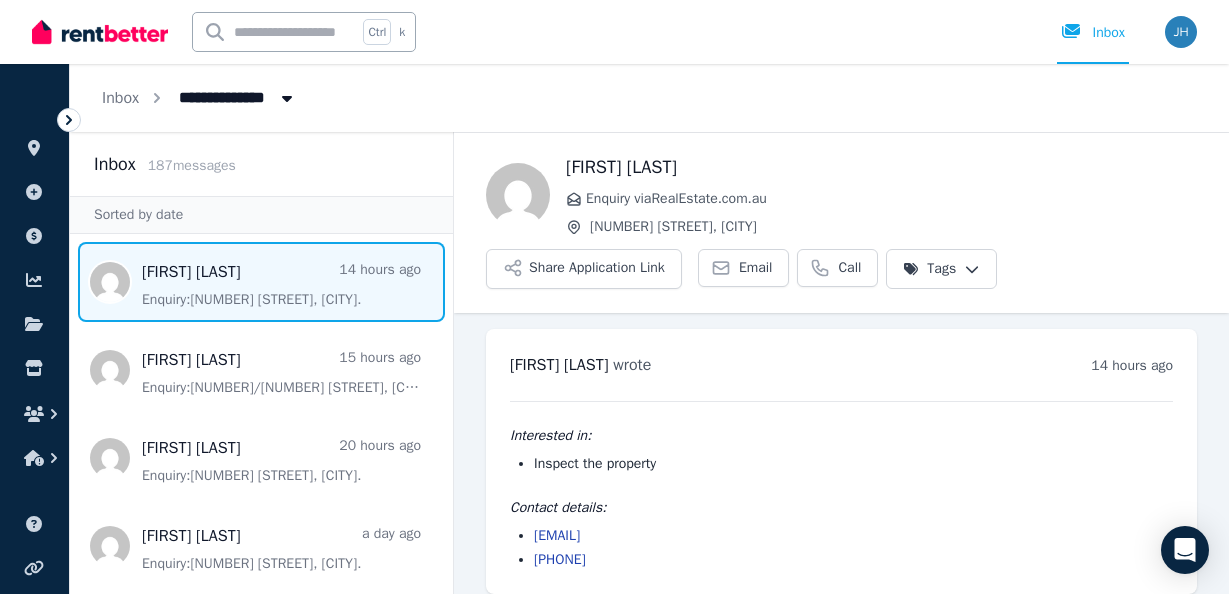 scroll, scrollTop: 0, scrollLeft: 0, axis: both 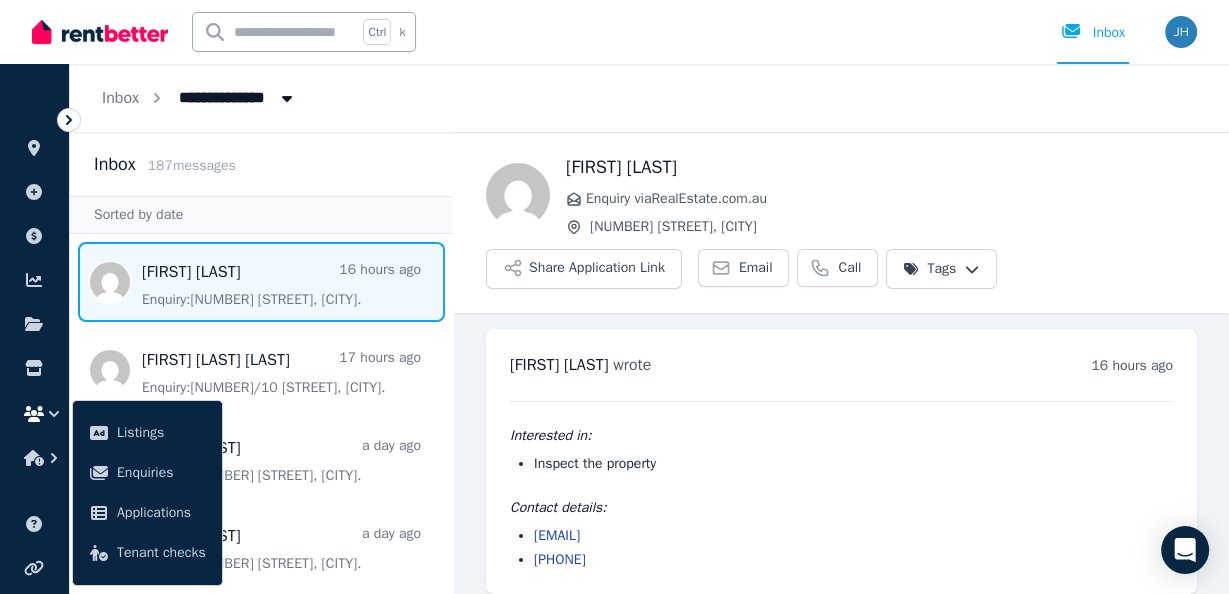 click 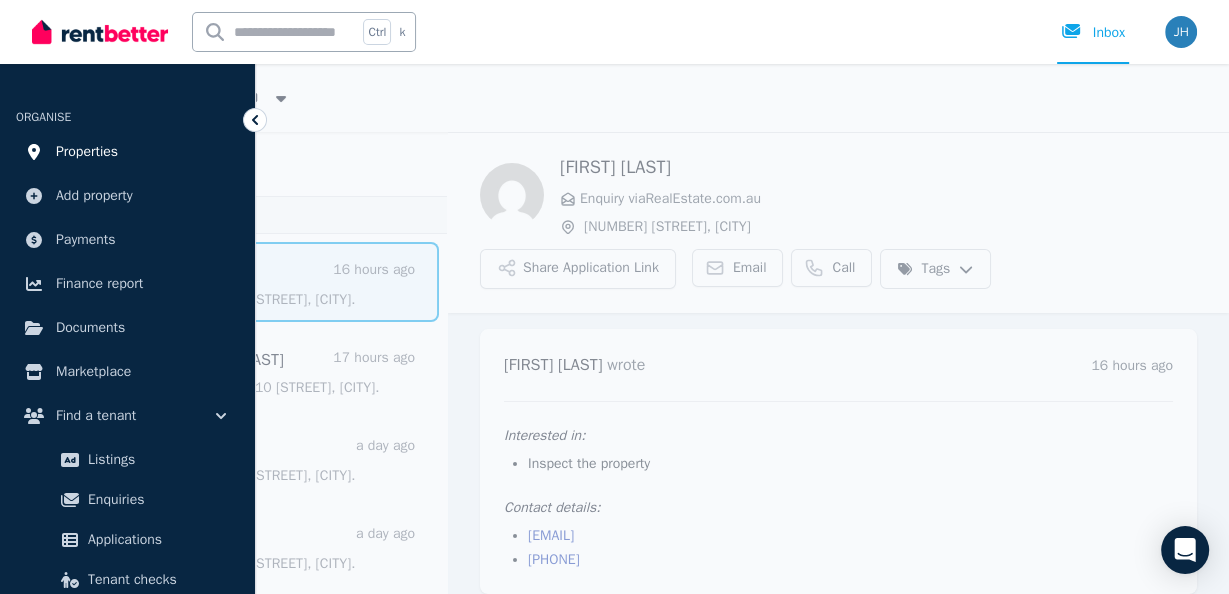 click on "Properties" at bounding box center (87, 152) 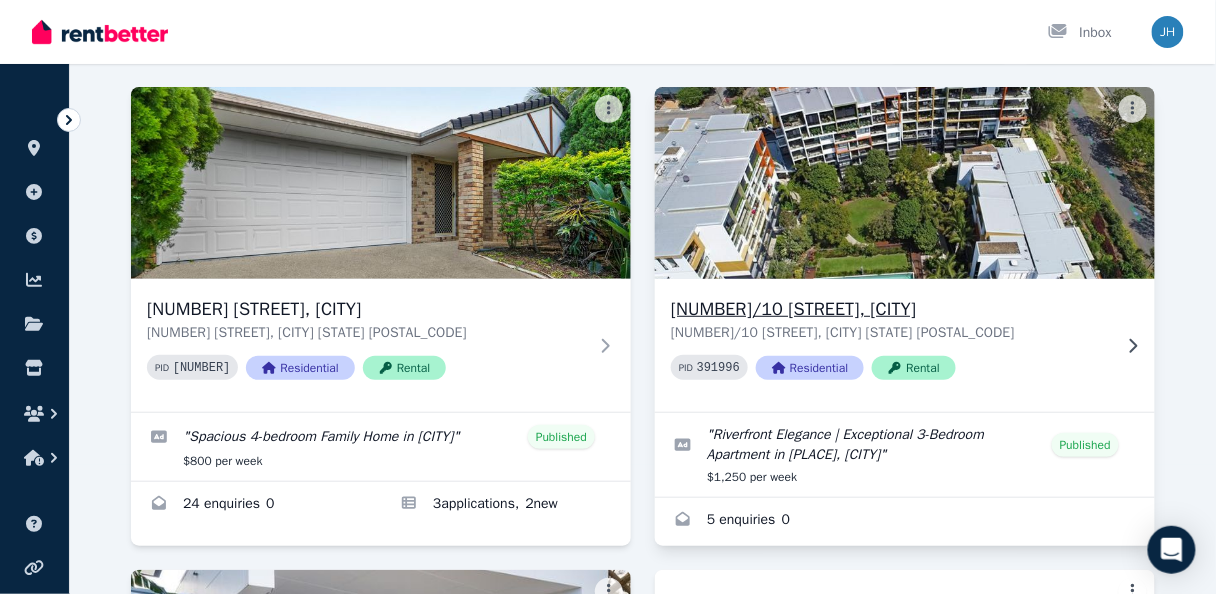 scroll, scrollTop: 160, scrollLeft: 0, axis: vertical 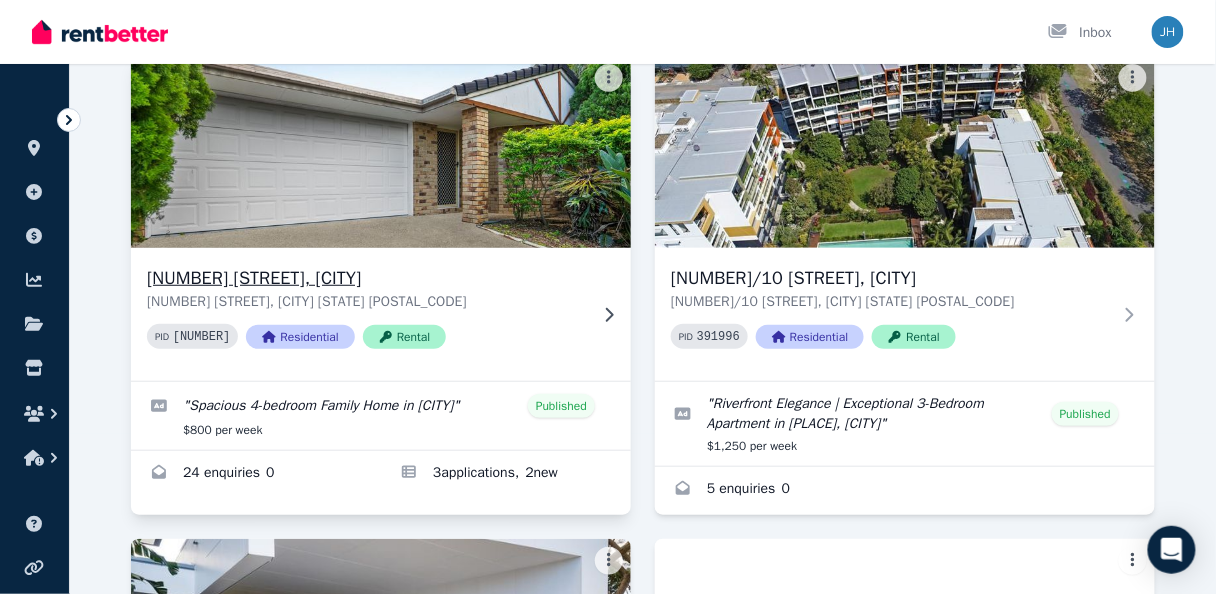 click at bounding box center (381, 152) 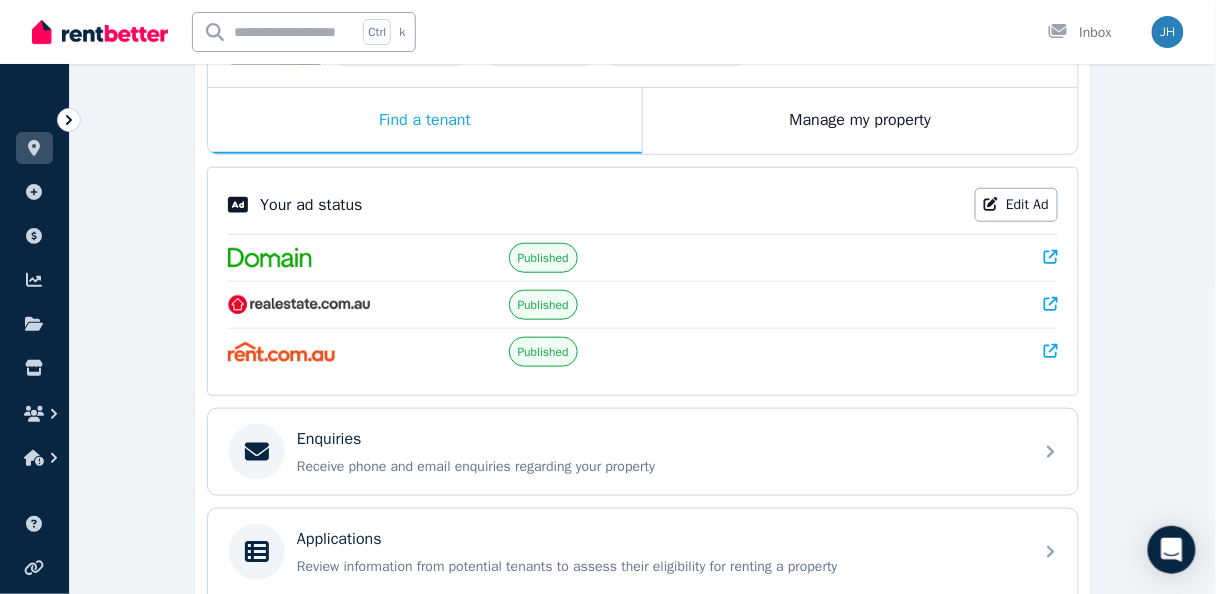 scroll, scrollTop: 320, scrollLeft: 0, axis: vertical 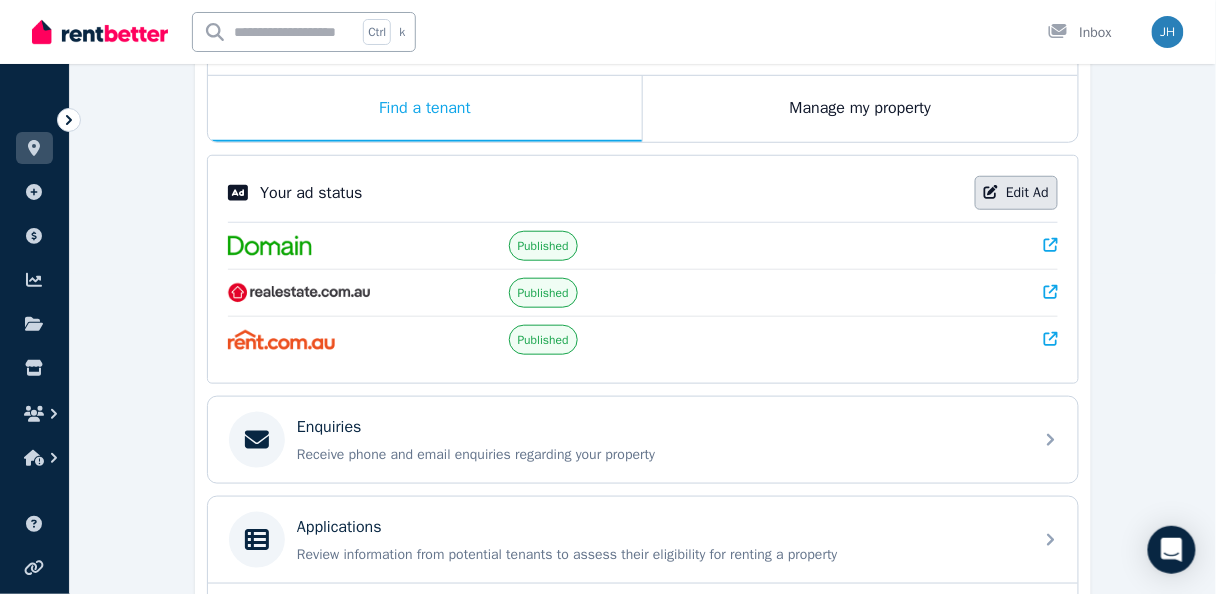 click on "Edit Ad" at bounding box center [1016, 193] 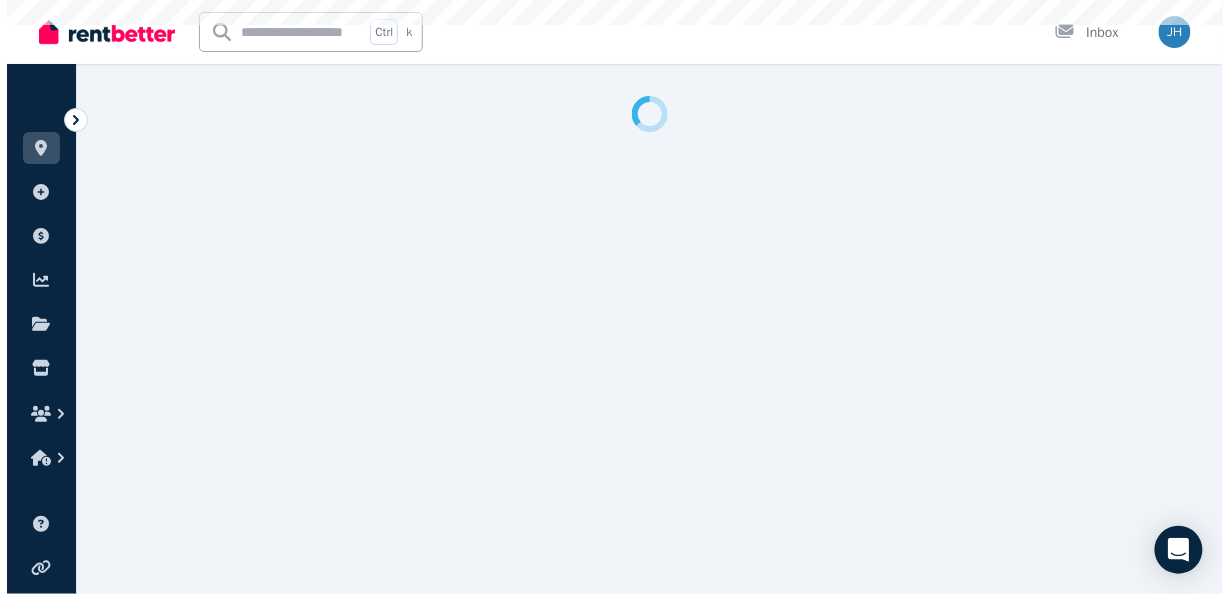 scroll, scrollTop: 0, scrollLeft: 0, axis: both 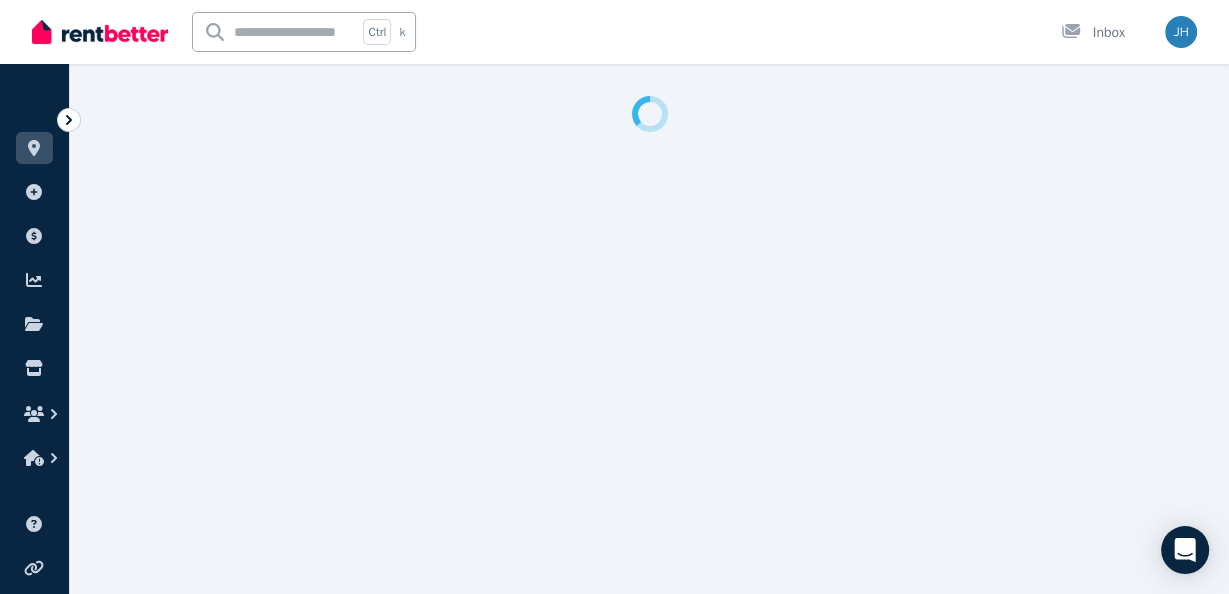 select on "**********" 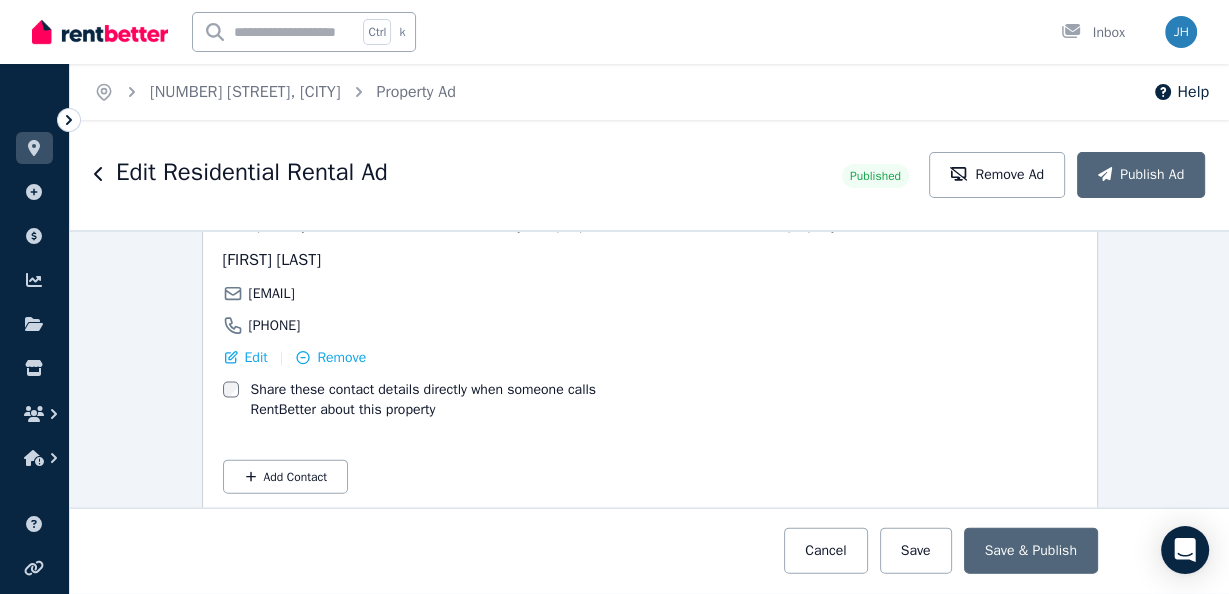scroll, scrollTop: 3629, scrollLeft: 0, axis: vertical 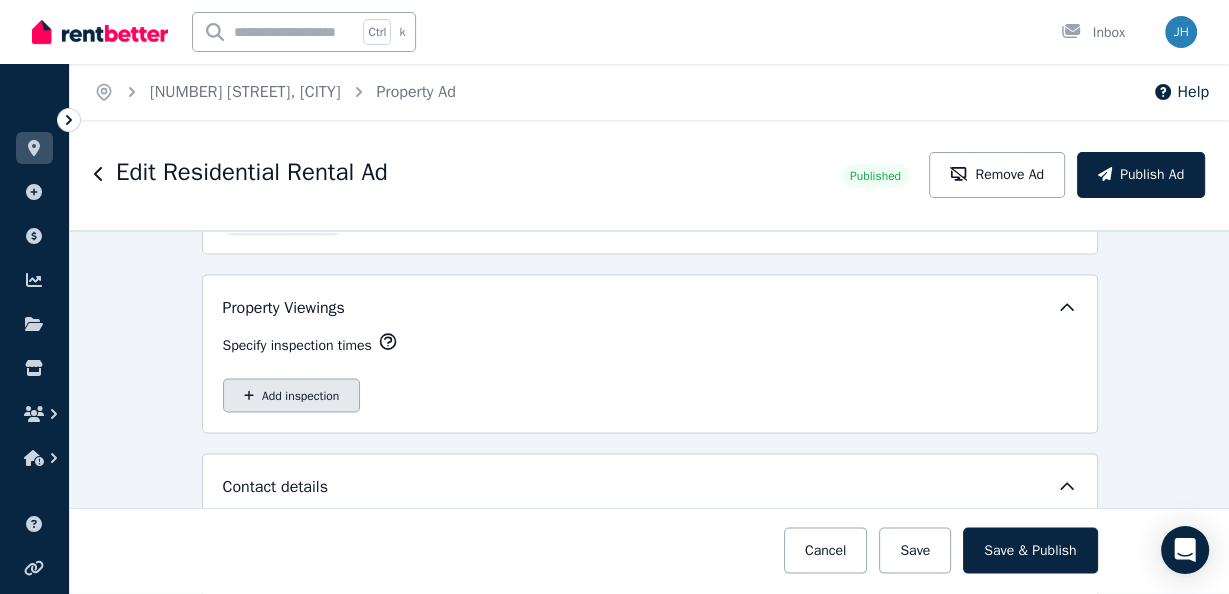 click on "Add inspection" at bounding box center (292, 396) 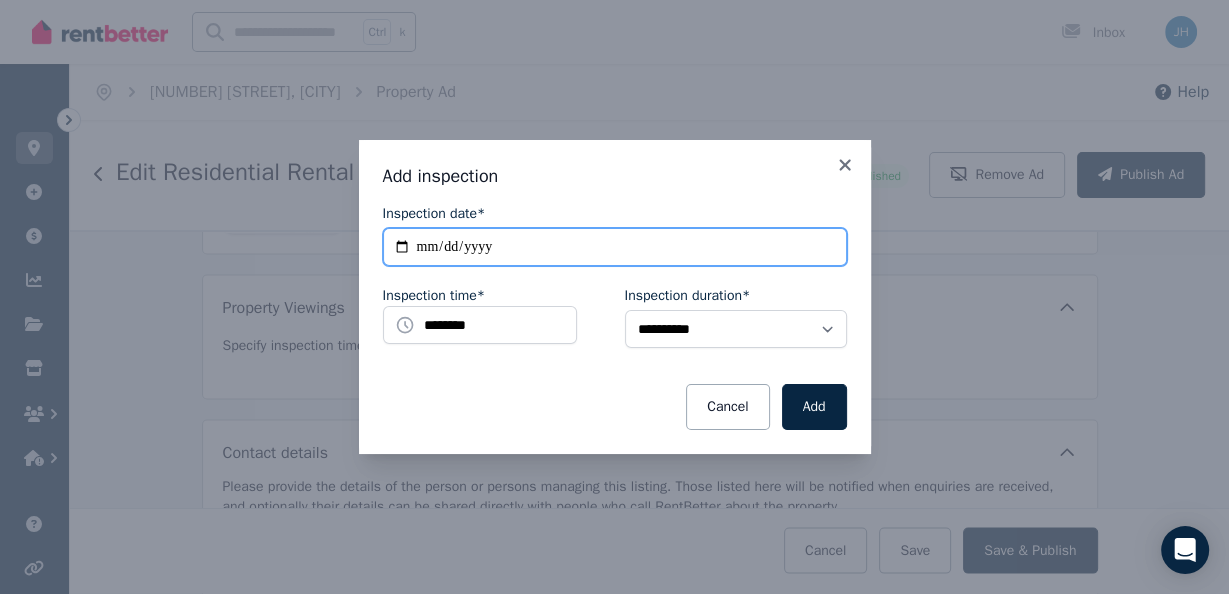 click on "**********" at bounding box center (615, 247) 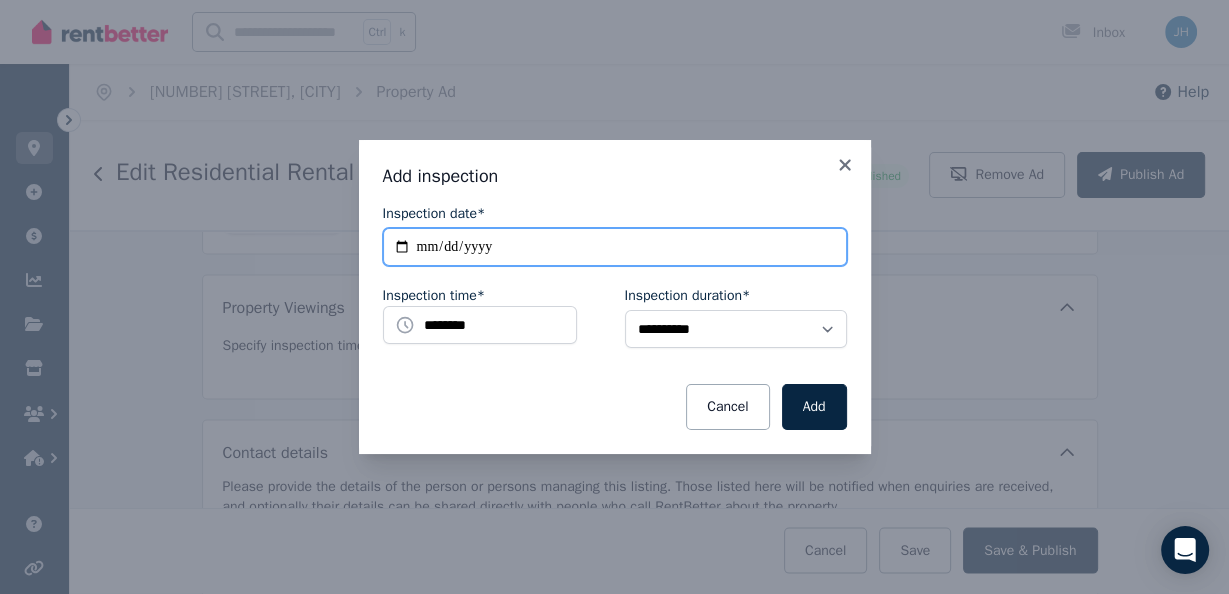 type on "**********" 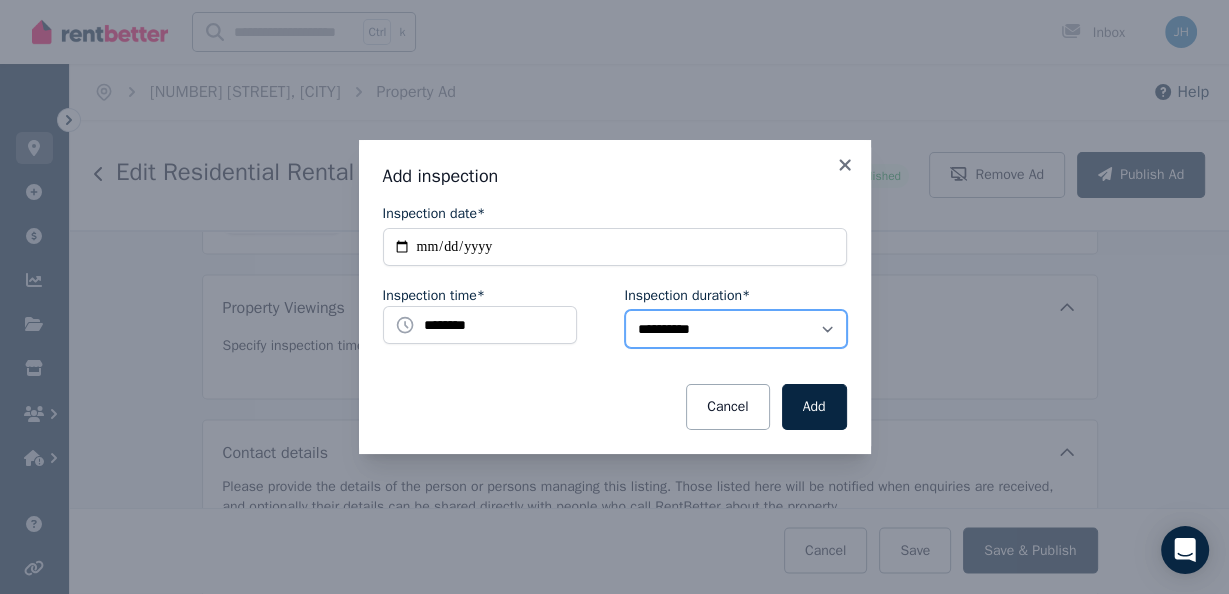 click on "**********" at bounding box center [736, 329] 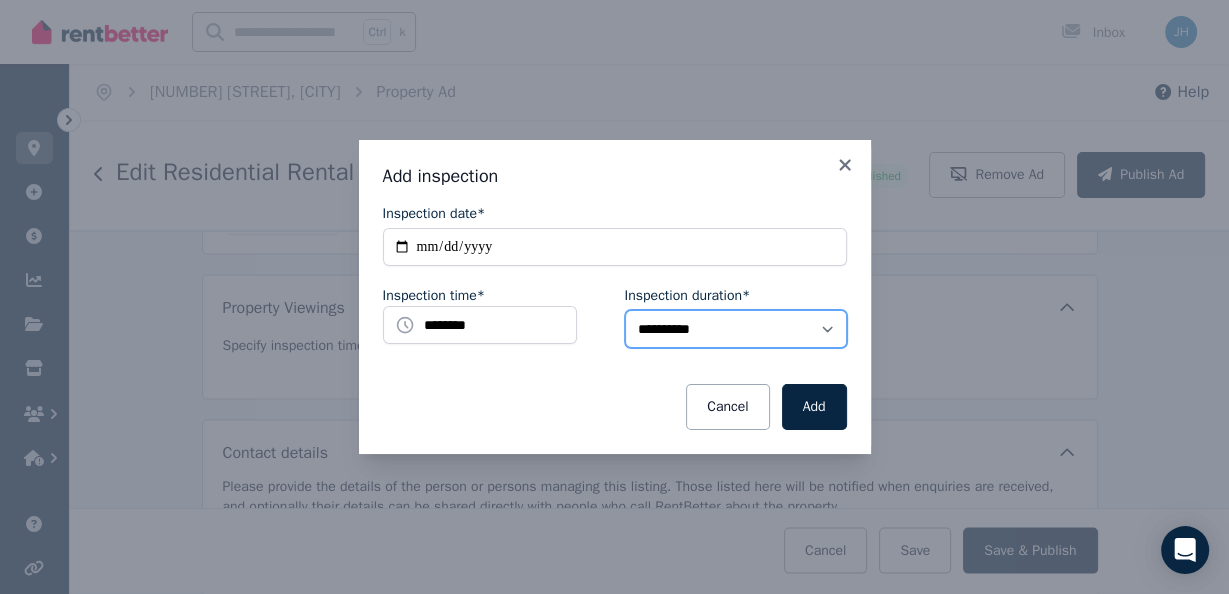 select on "**" 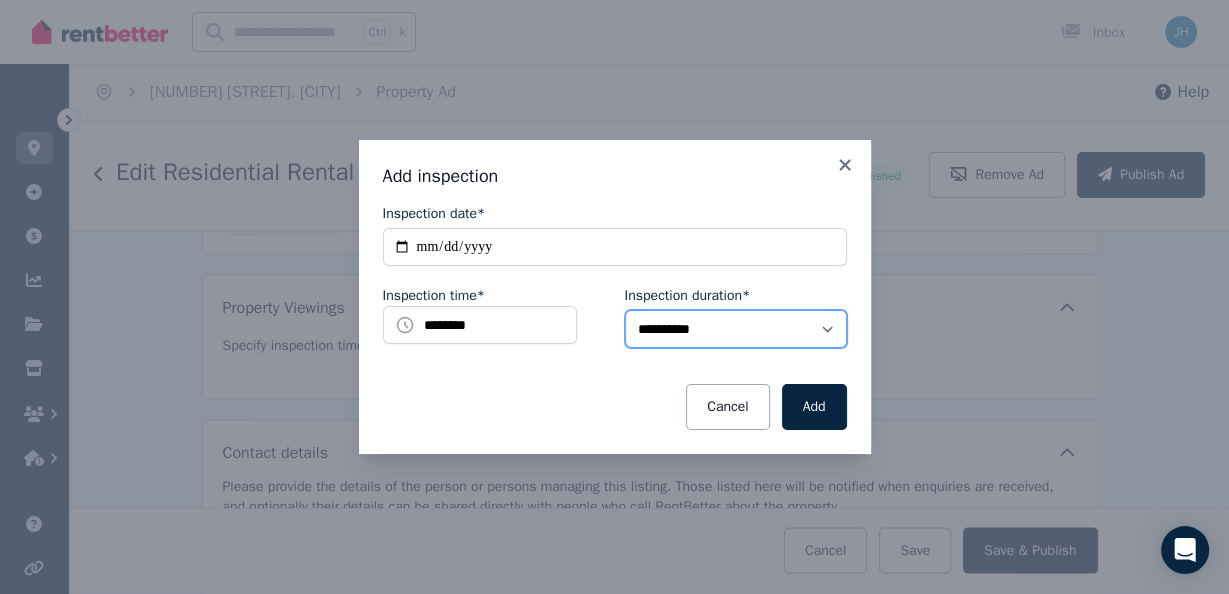 click on "**********" at bounding box center (736, 329) 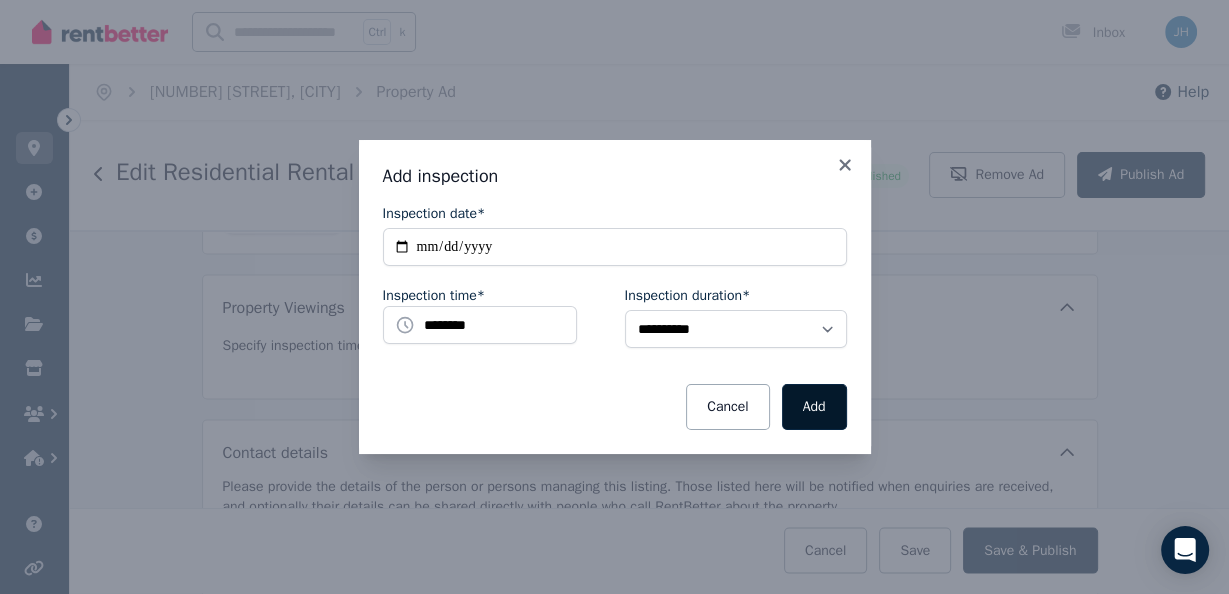 click on "Add" at bounding box center [814, 407] 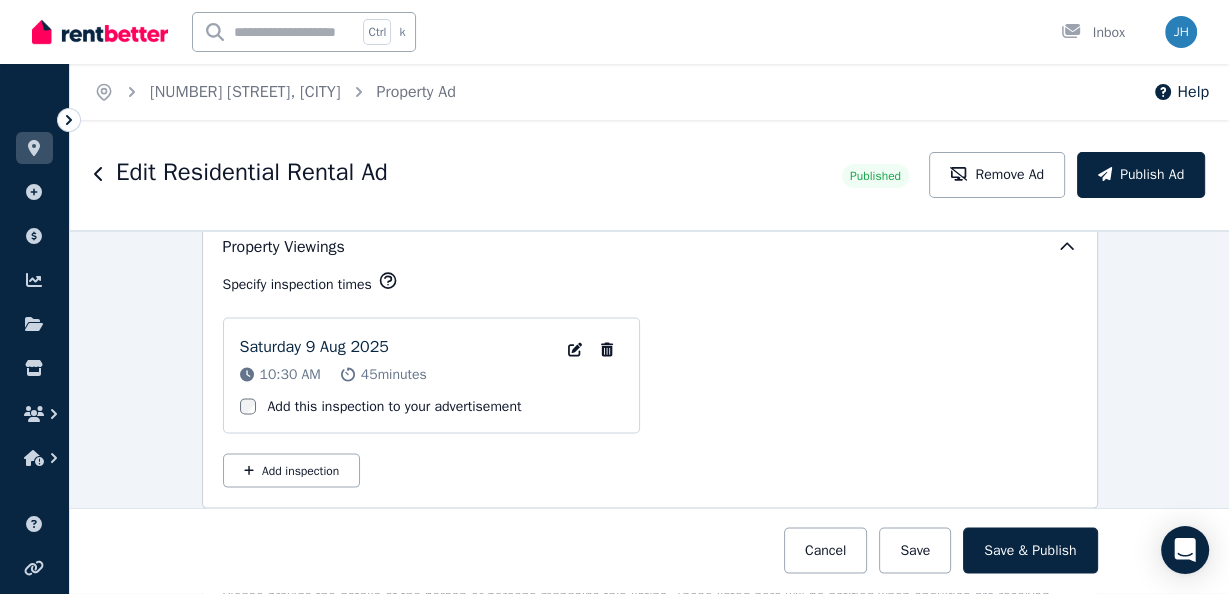 scroll, scrollTop: 3389, scrollLeft: 0, axis: vertical 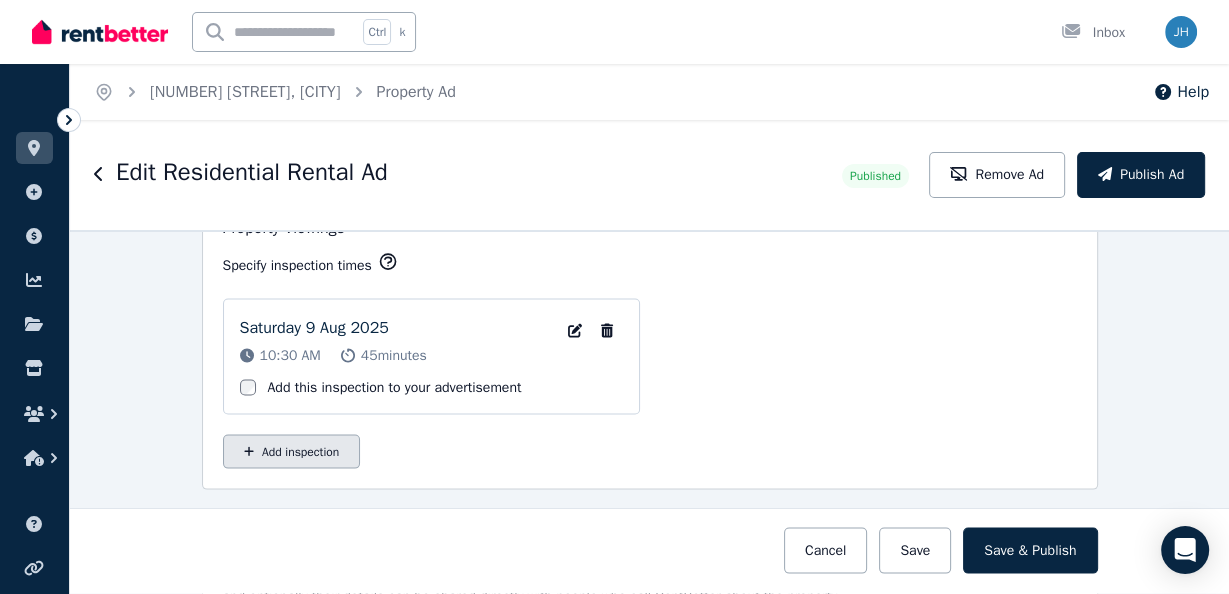 click on "Add inspection" at bounding box center (292, 452) 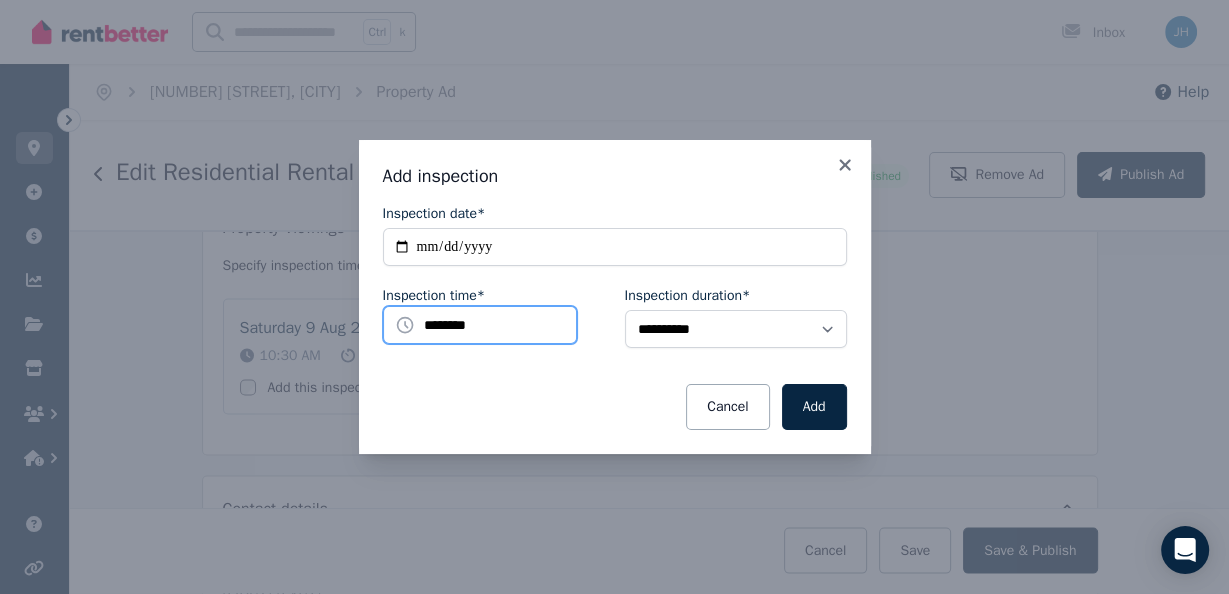 click on "********" at bounding box center (480, 325) 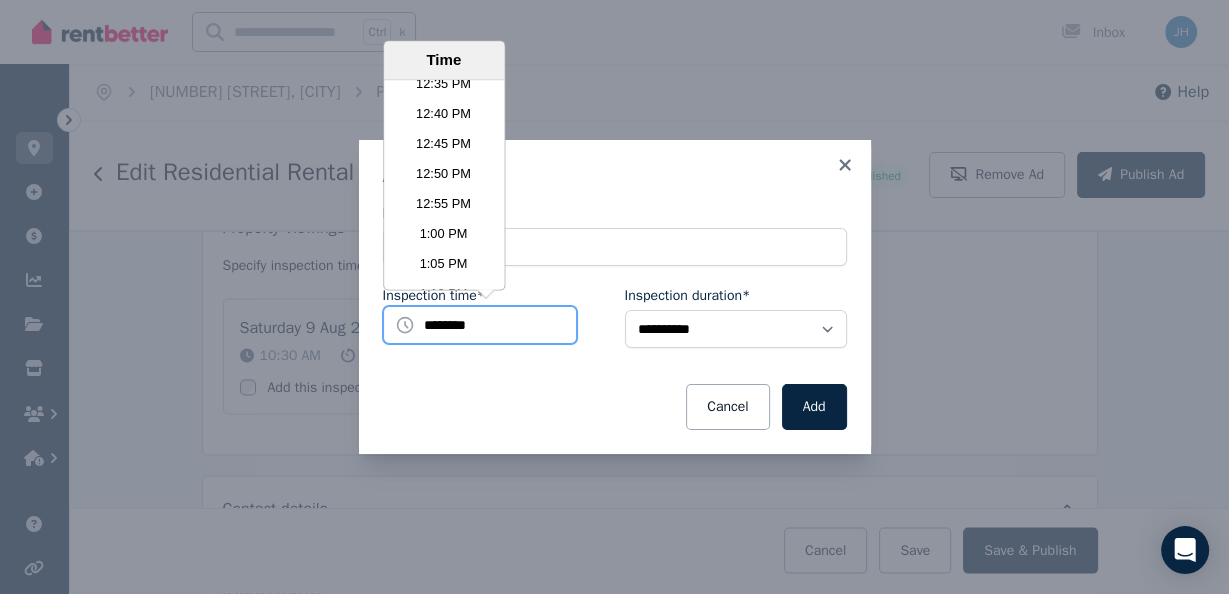 scroll, scrollTop: 4570, scrollLeft: 0, axis: vertical 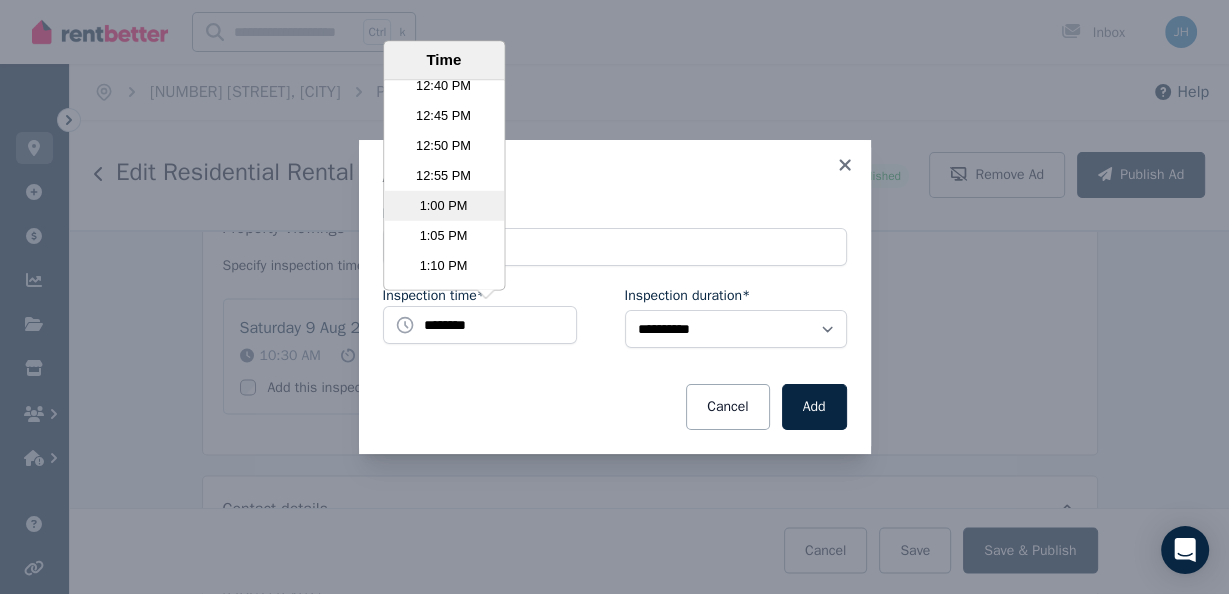 click on "1:00 PM" at bounding box center (444, 206) 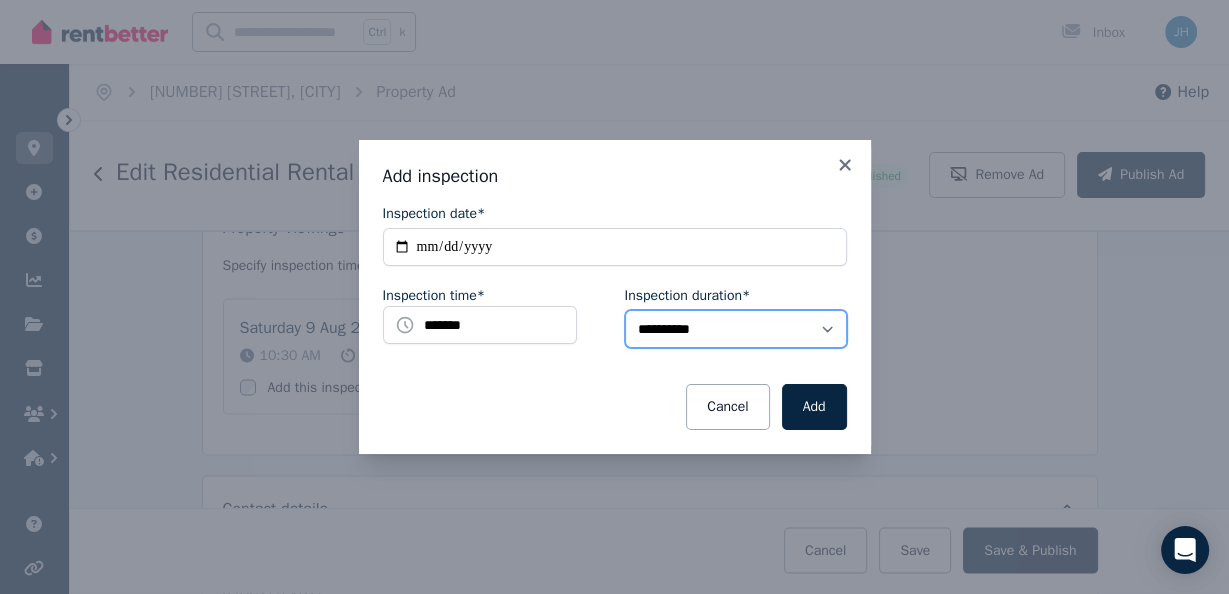 click on "**********" at bounding box center [736, 329] 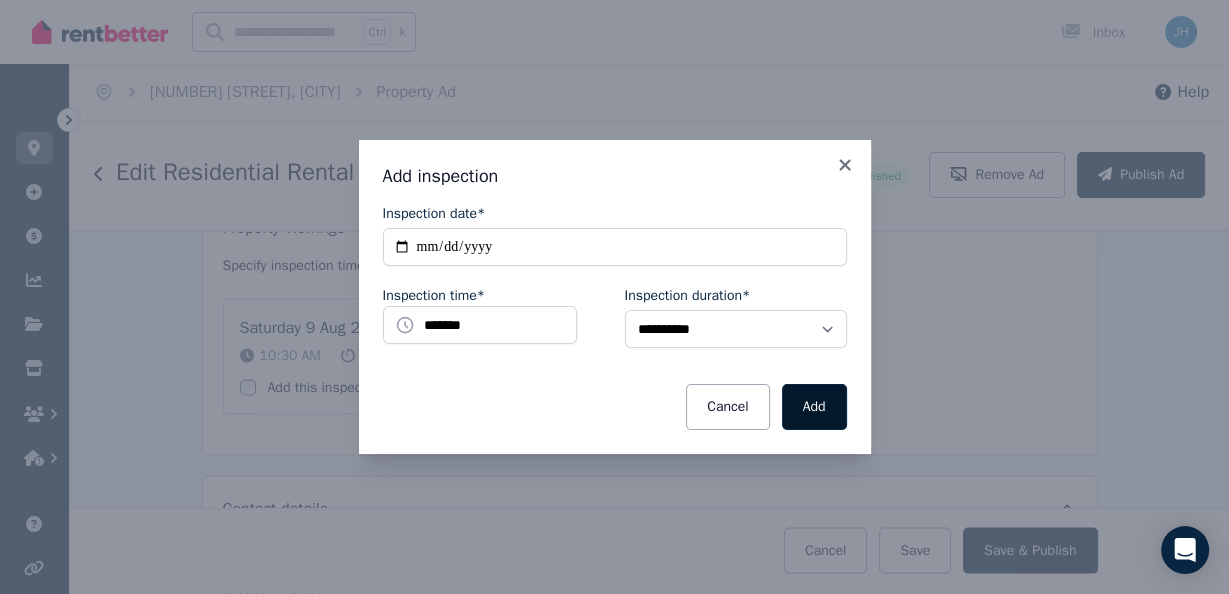 click on "Add" at bounding box center [814, 407] 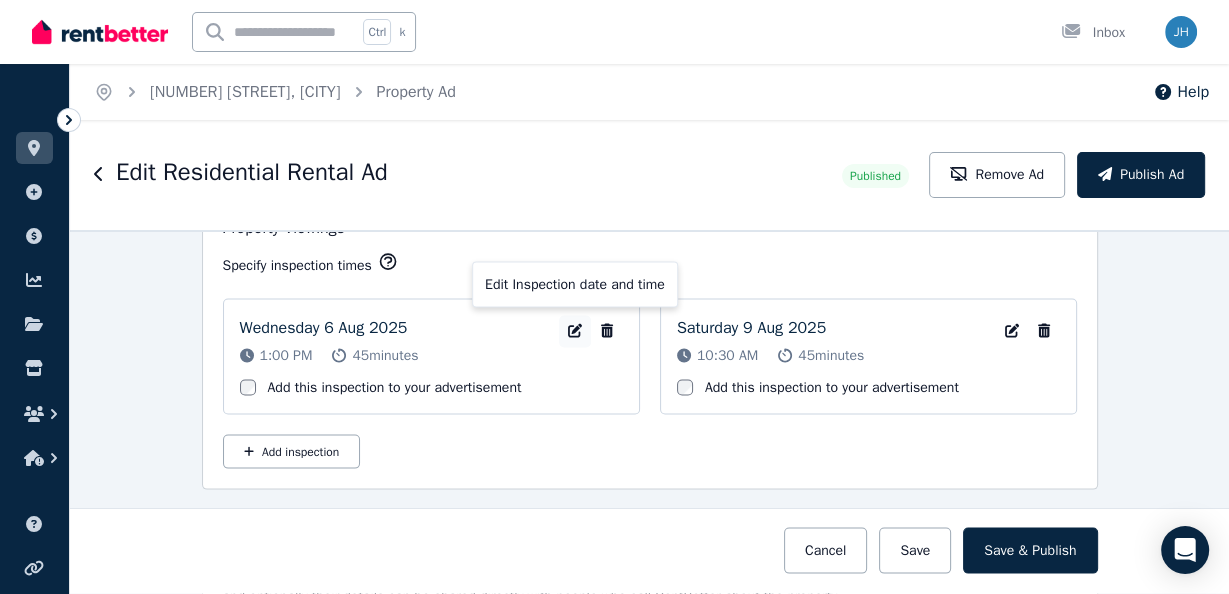 click 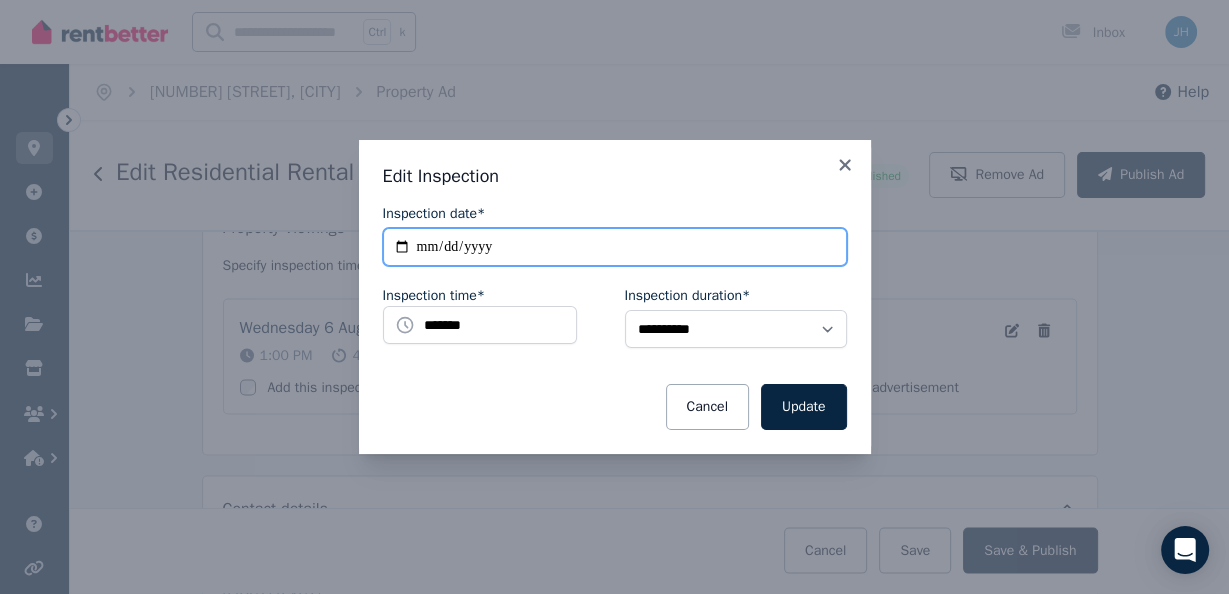 click on "**********" at bounding box center (615, 247) 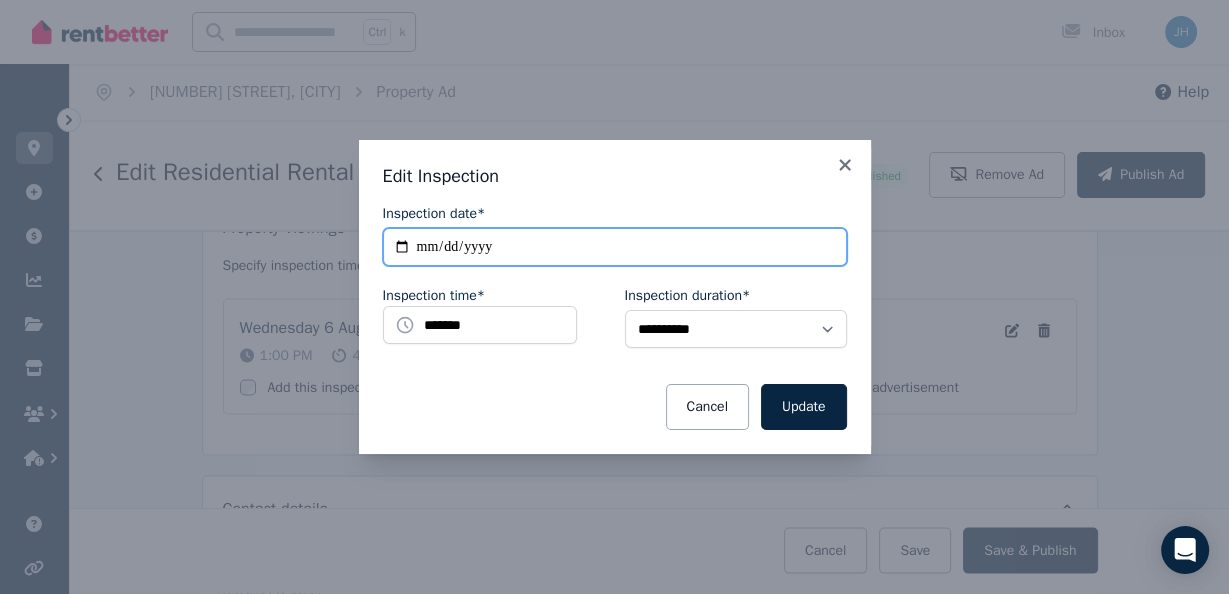 type on "**********" 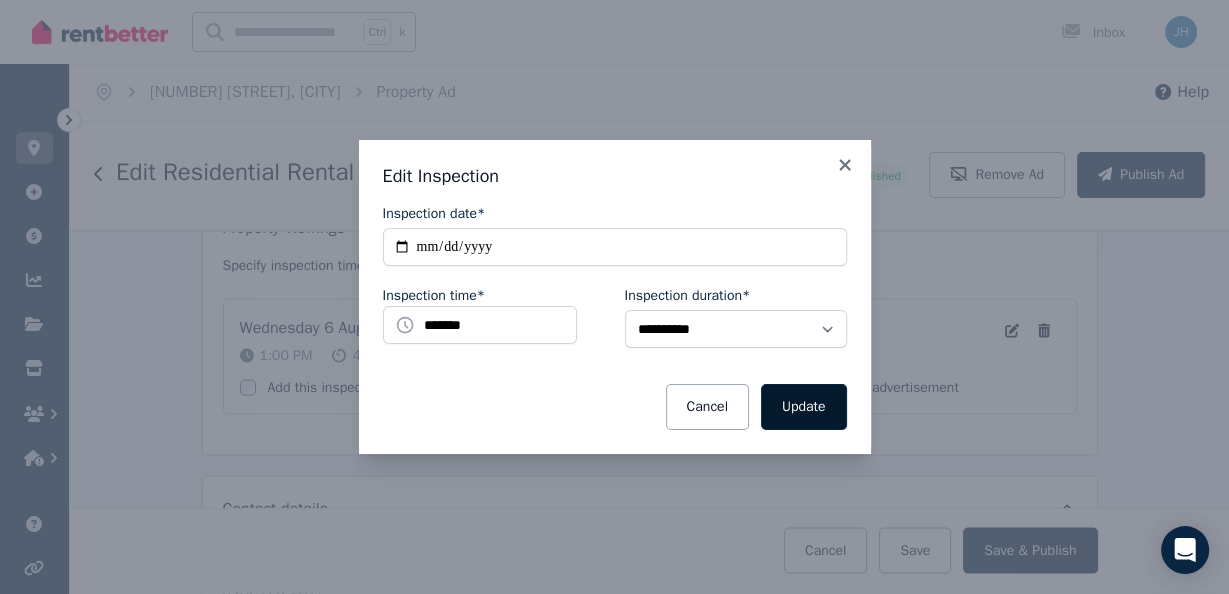 click on "Update" at bounding box center [804, 407] 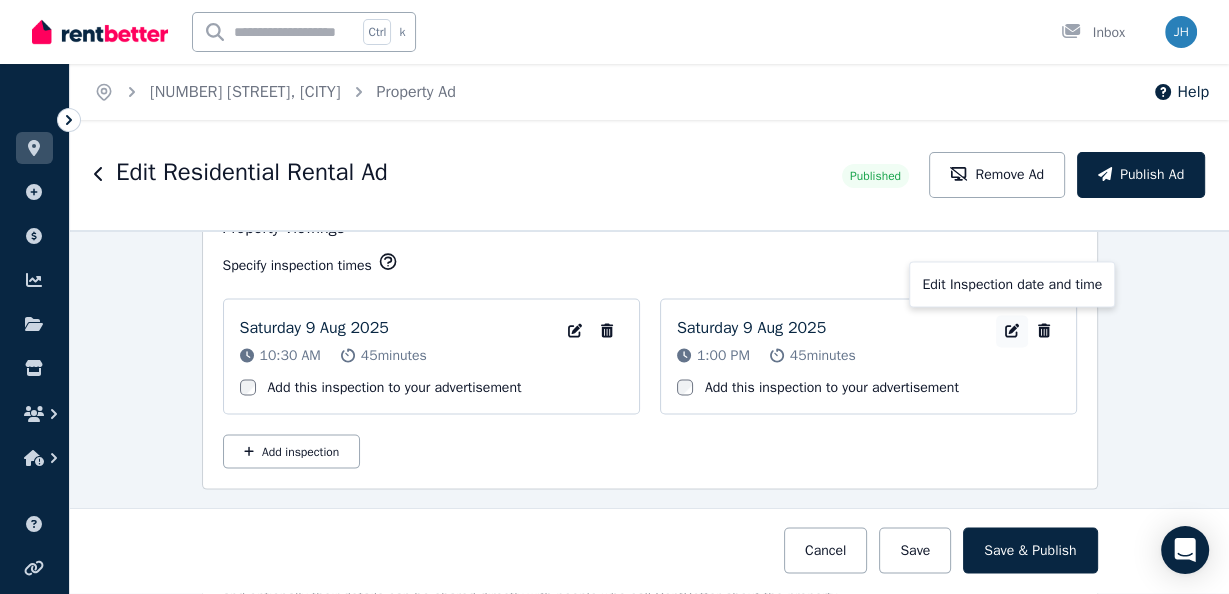 click 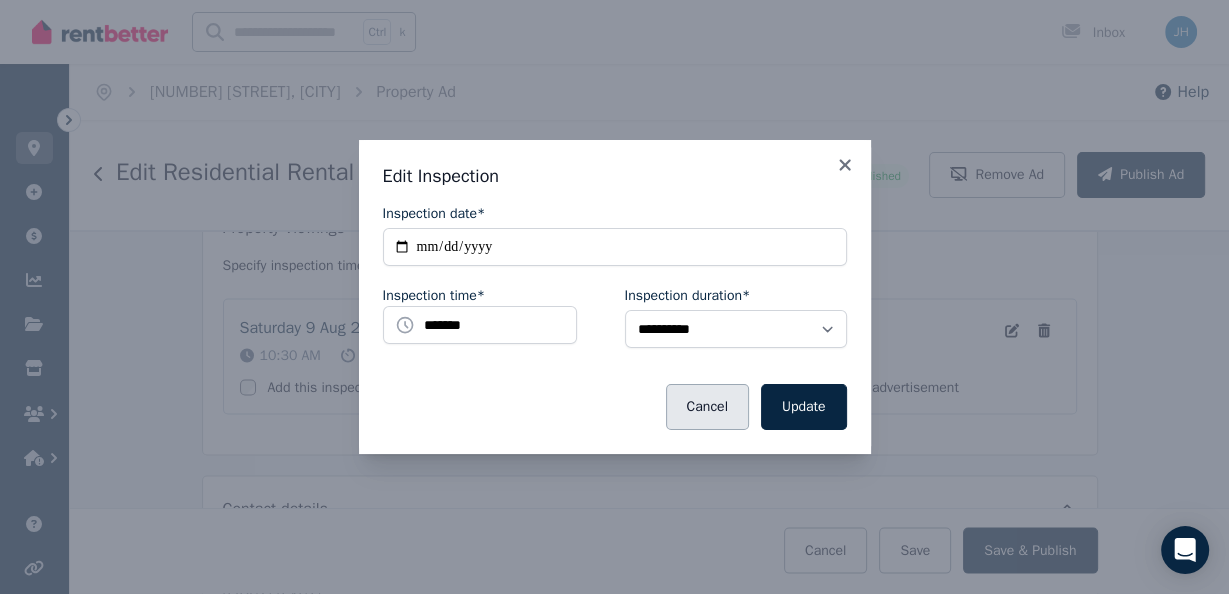 click on "Cancel" at bounding box center [707, 407] 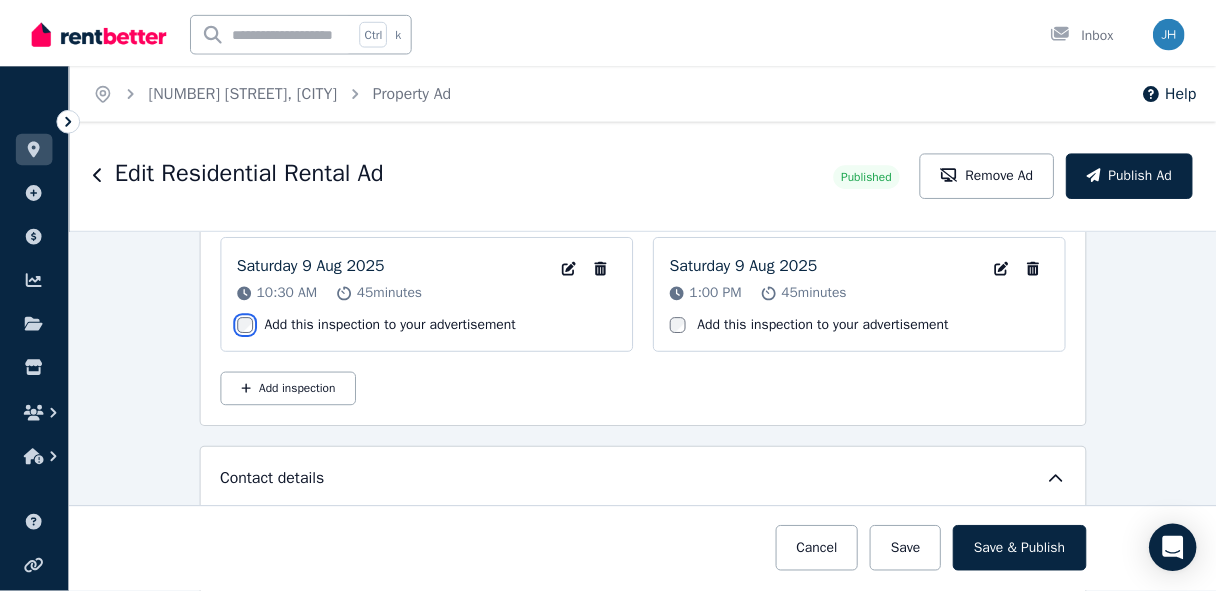 scroll, scrollTop: 3309, scrollLeft: 0, axis: vertical 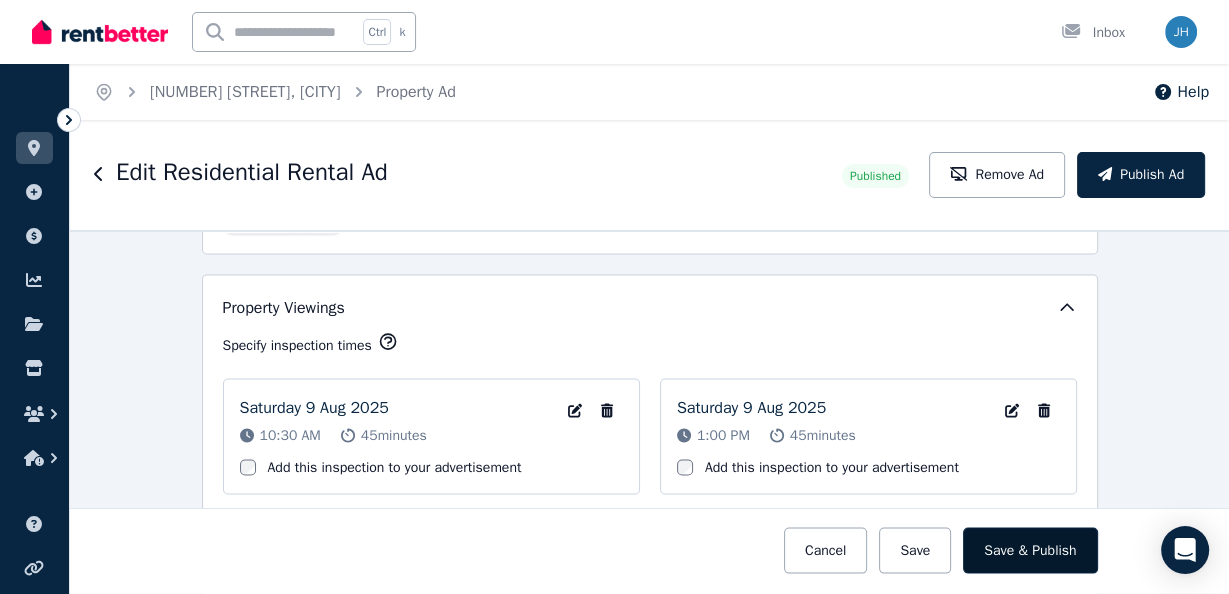 click on "Save & Publish" at bounding box center [1030, 551] 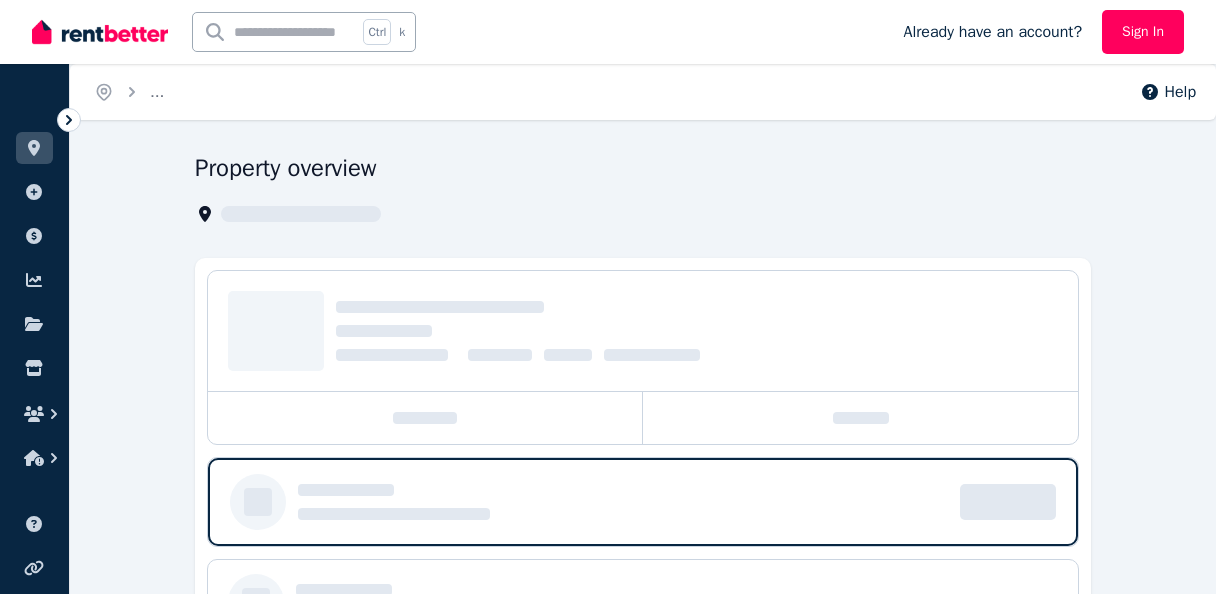 scroll, scrollTop: 0, scrollLeft: 0, axis: both 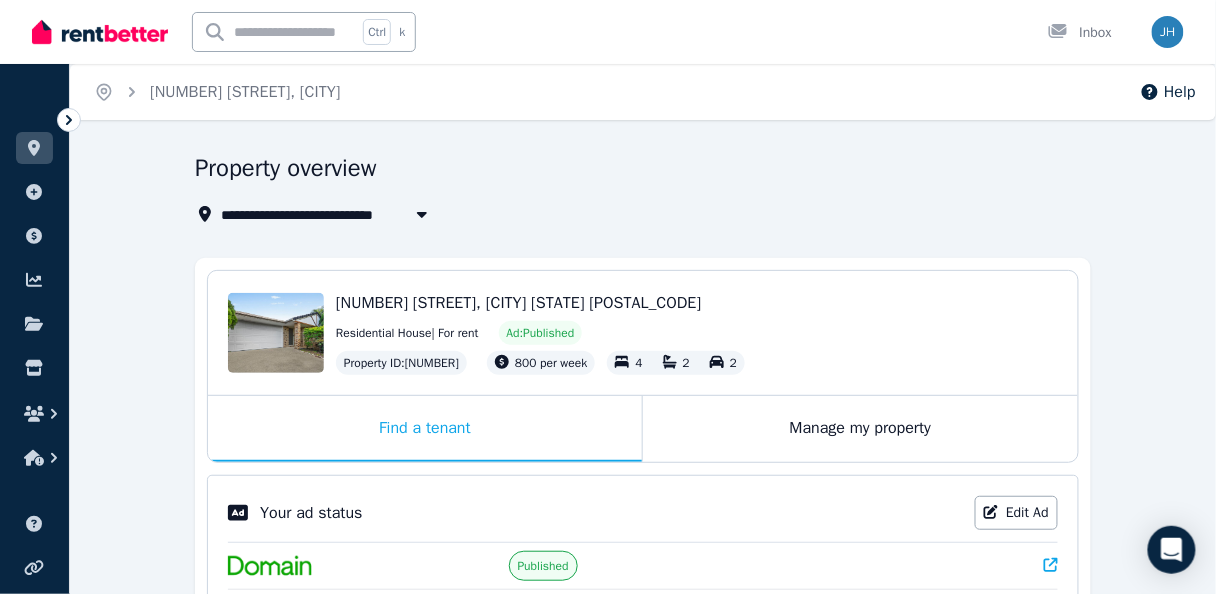 click 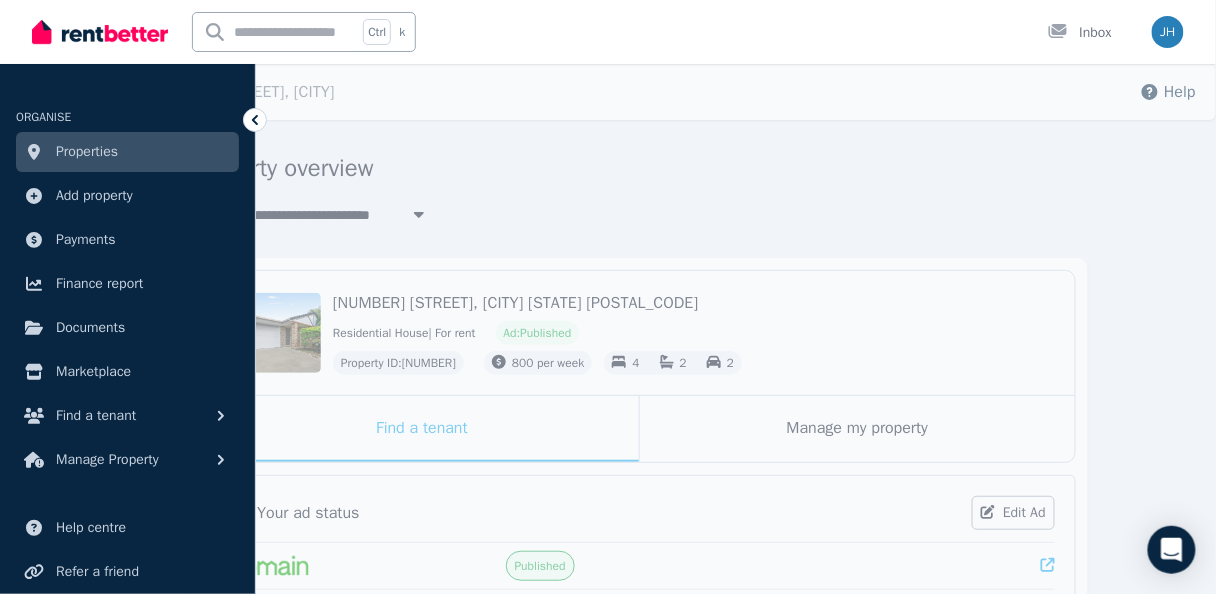 click 